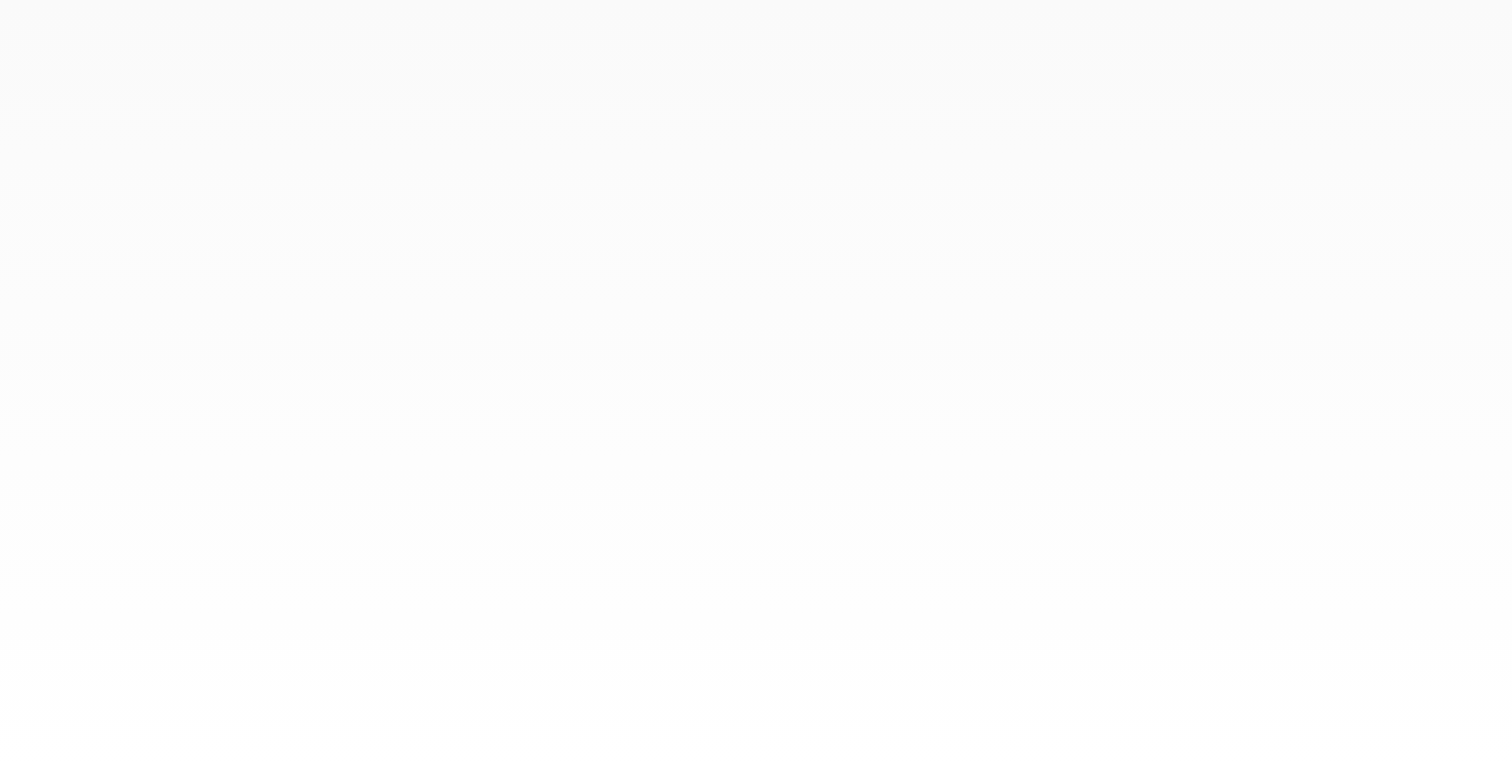 scroll, scrollTop: 0, scrollLeft: 0, axis: both 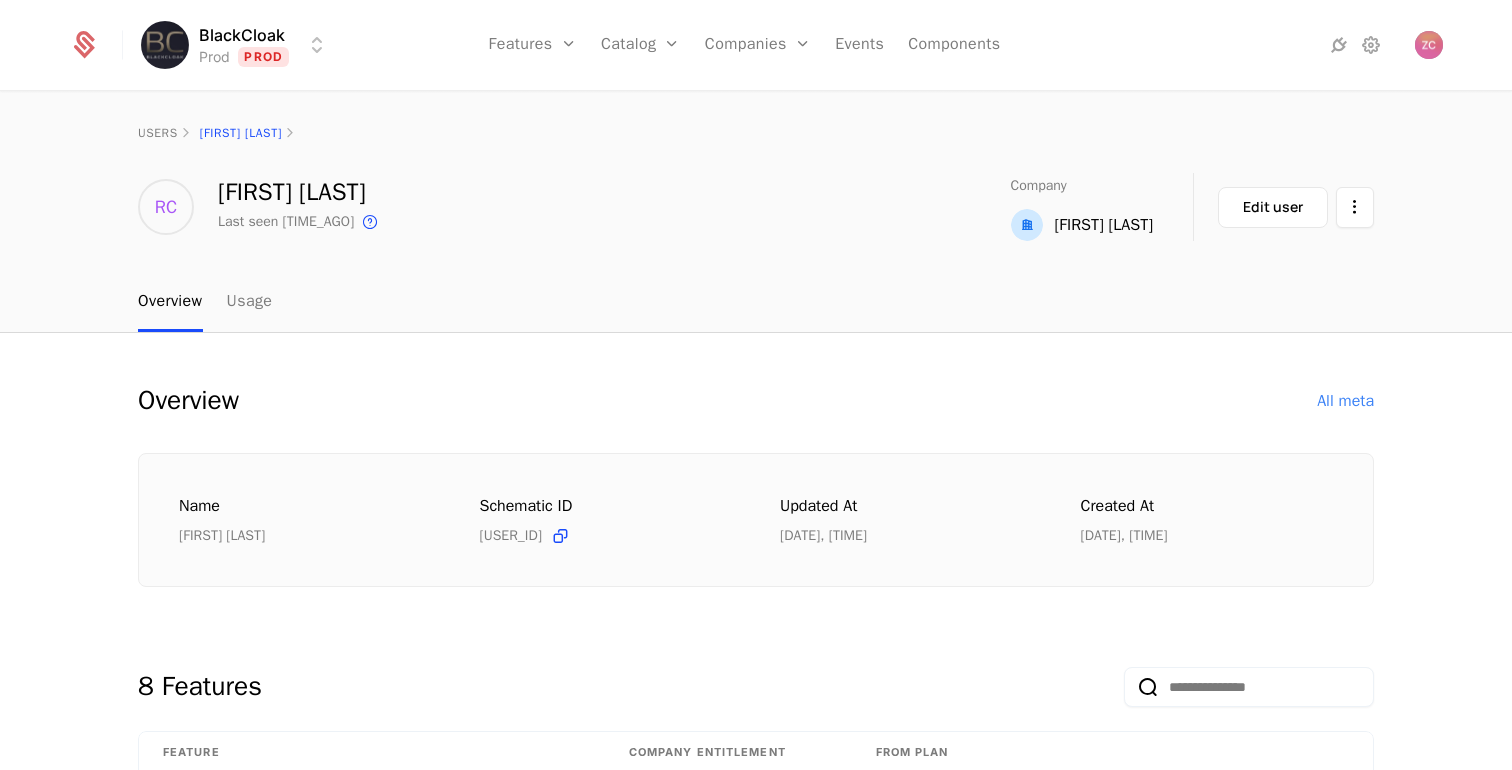 click on "BlackCloak Prod Prod Features Features Flags Catalog Plans AddOns Configuration Companies Companies Users Events Components users [FIRST] [LAST] [INITIALS] [FIRST] [LAST] Last seen [TIME_AGO] This is the date a track or identify event associated with this user was last received by Schematic. Company [FIRST] [LAST] Edit user Overview Usage Overview All meta Name [FIRST] [LAST] Schematic ID [USER_ID] Updated at [DATE], [TIME] Created at [DATE], [TIME] [NUMBER] Features Feature Company Entitlement From plan Data Broker Removal [FEATURE_ID] On Custom Config - [CREDIT_CARD] - Principal / Executive / Cresset Deception [FEATURE_ID] On Custom Config - [CREDIT_CARD] - Principal / Executive / Cresset Deep/Dark Web Scan [FEATURE_ID] On Custom Config - [CREDIT_CARD] - Principal / Executive / Cresset Device Protection & Monitoring - Computers [FEATURE_ID] On Custom Config - [CREDIT_CARD] - Principal / Executive / Cresset Device Protection & Monitoring - Mobile [FEATURE_ID] On Home Network Scan [FEATURE_ID] On" at bounding box center (756, 385) 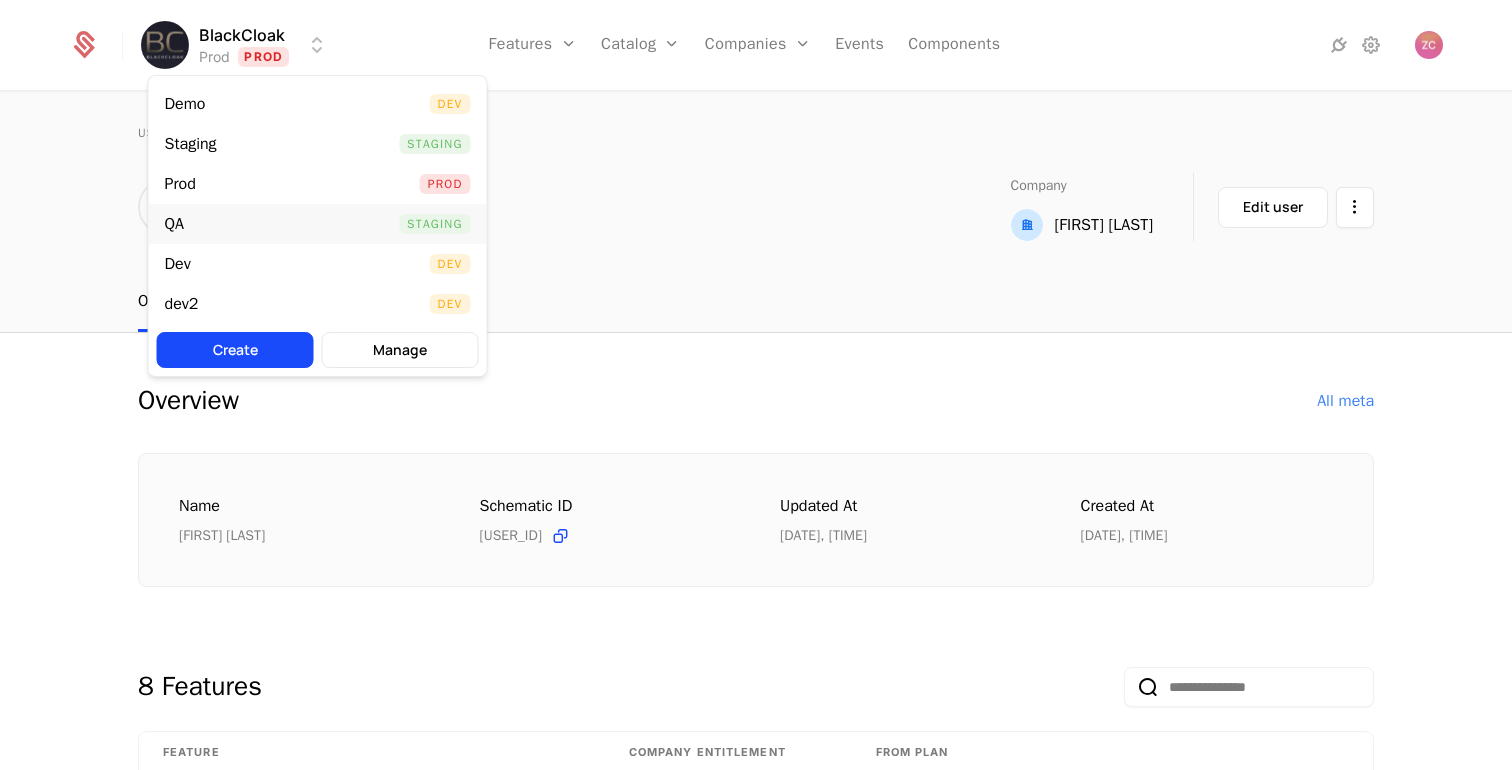 click on "QA Staging" at bounding box center (318, 224) 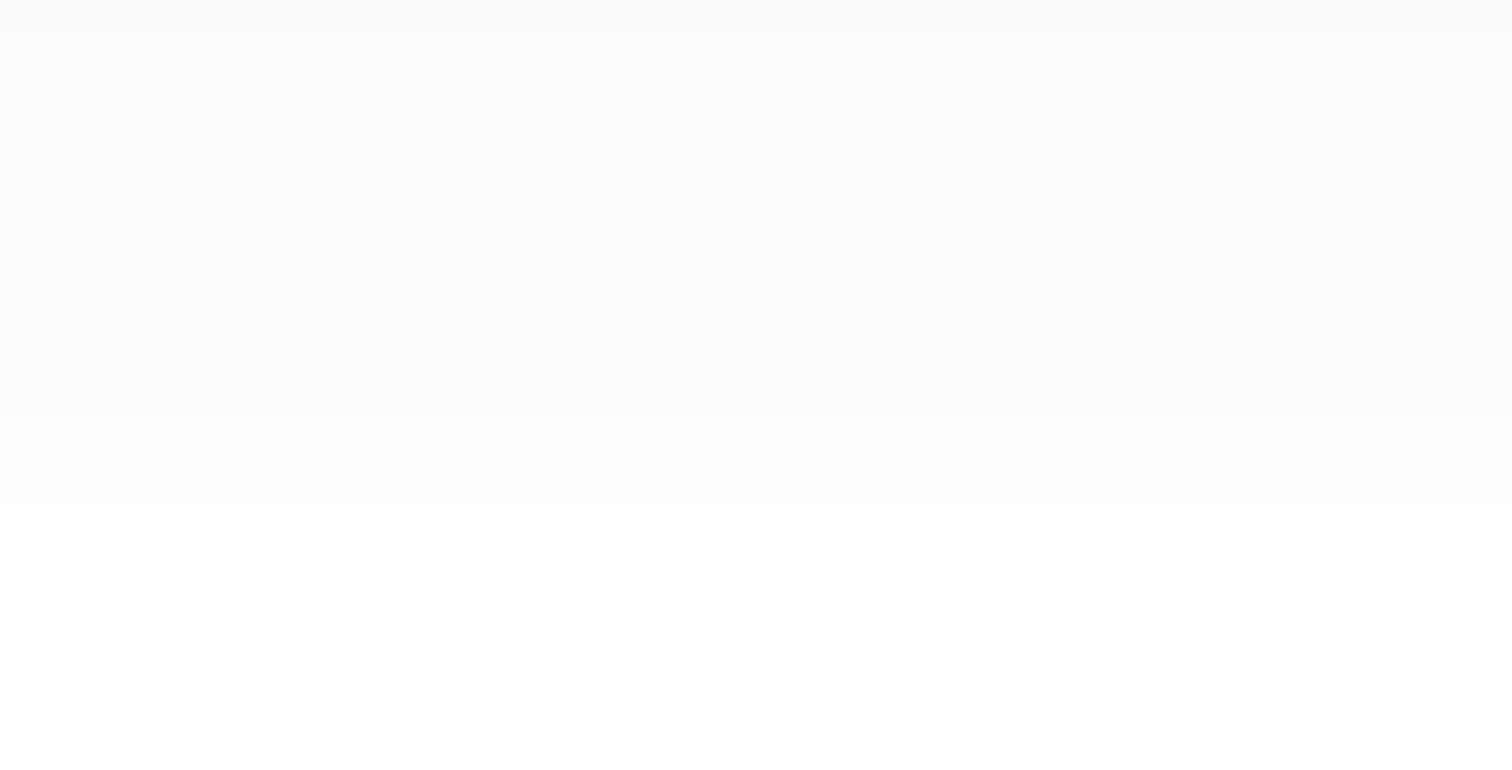 scroll, scrollTop: 0, scrollLeft: 0, axis: both 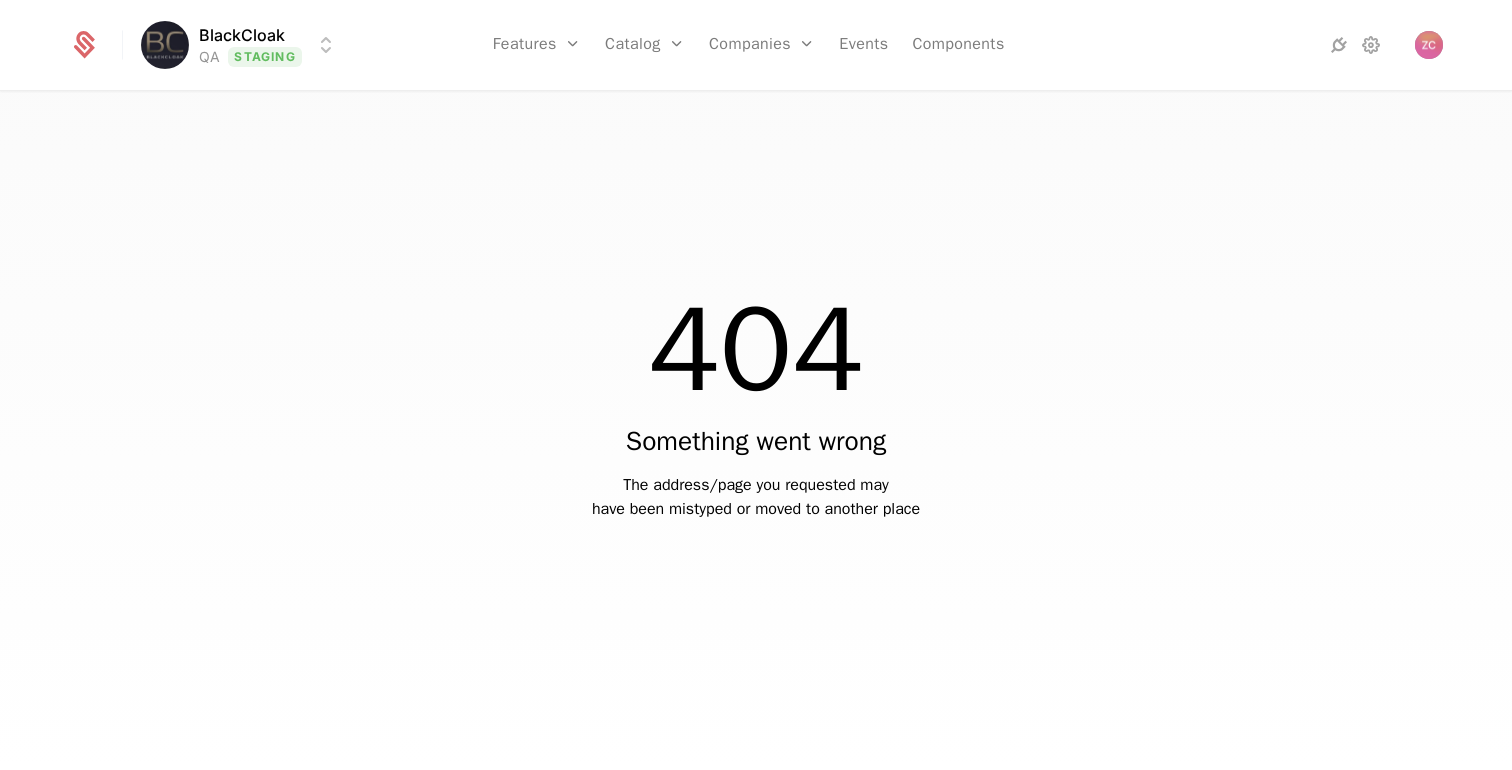 click on "BlackCloak QA Staging Features Features Flags Catalog Plans Add Ons Configuration Companies Companies Users Events Components 404 Something went wrong The address/page you requested may   have been mistyped or moved to another place
Best Viewed on Desktop You're currently viewing this on a  mobile device . For the best experience,   we recommend using a desktop or larger screens , as the application isn't fully optimized for smaller resolutions just yet. Got it" at bounding box center [756, 385] 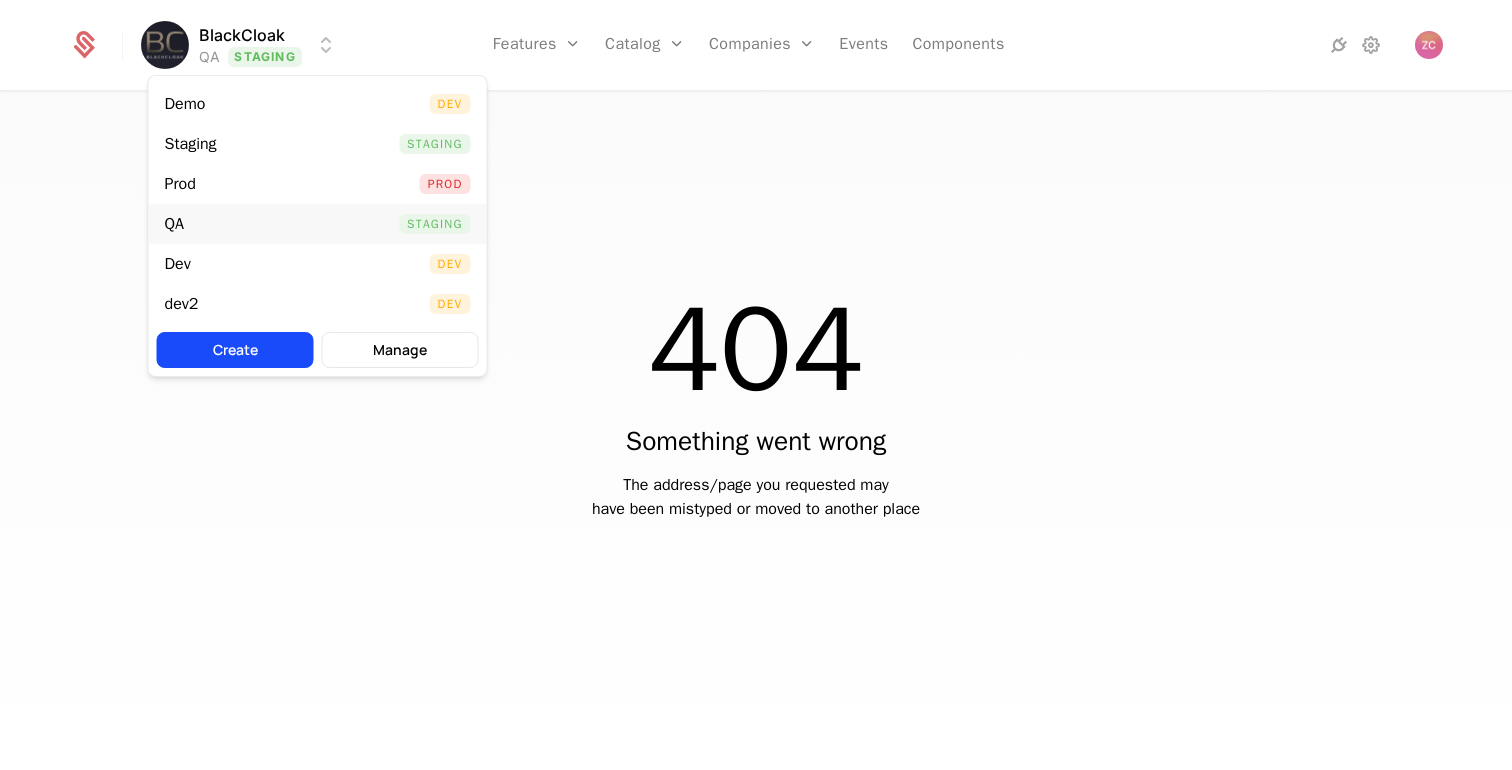 click on "QA Staging" at bounding box center [318, 224] 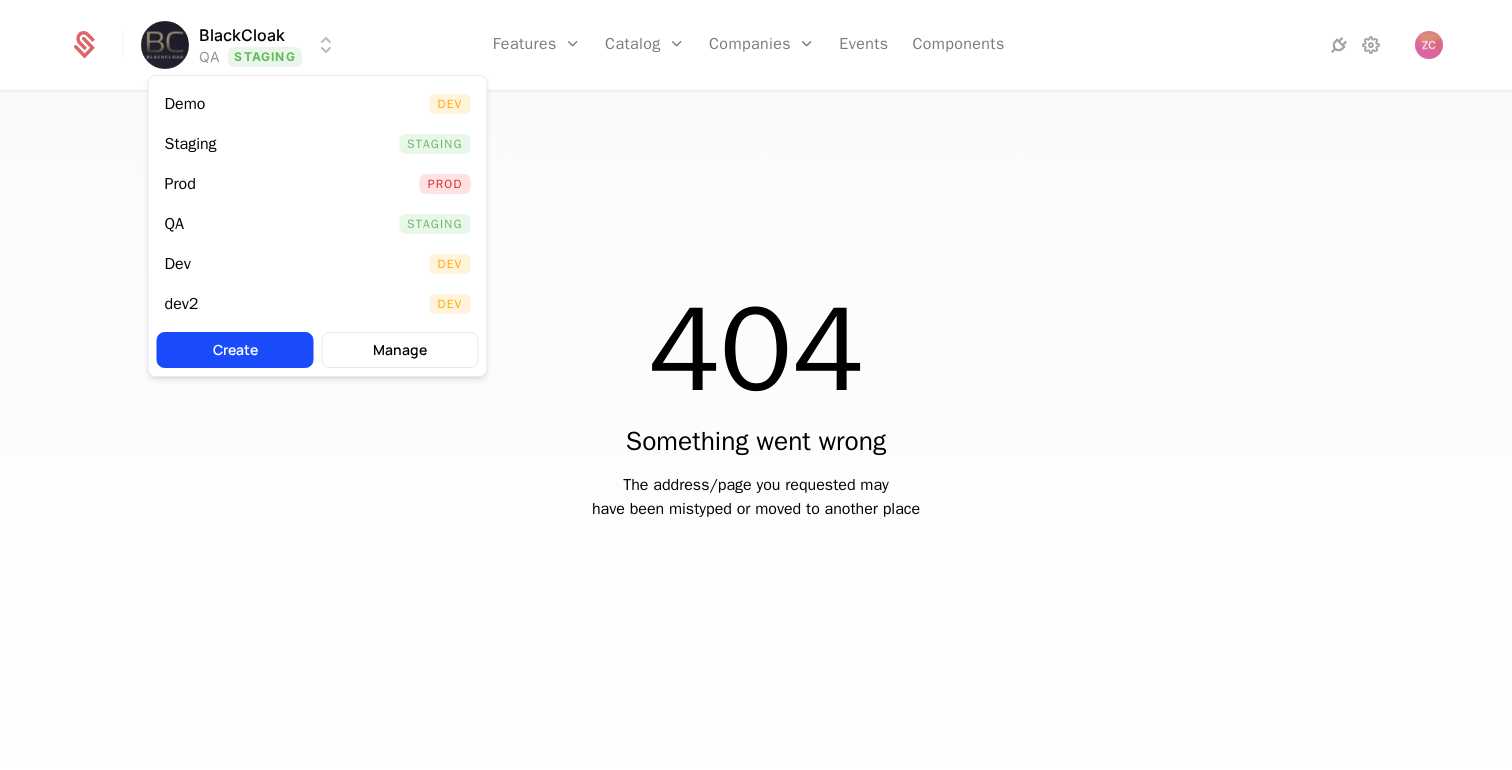click on "BlackCloak QA Staging Features Features Flags Catalog Plans Add Ons Configuration Companies Companies Users Events Components 404 Something went wrong The address/page you requested may   have been mistyped or moved to another place
Best Viewed on Desktop You're currently viewing this on a  mobile device . For the best experience,   we recommend using a desktop or larger screens , as the application isn't fully optimized for smaller resolutions just yet. Got it  Demo Dev Staging Staging Prod Prod QA Staging Dev Dev dev2 Dev Create Manage" at bounding box center (756, 385) 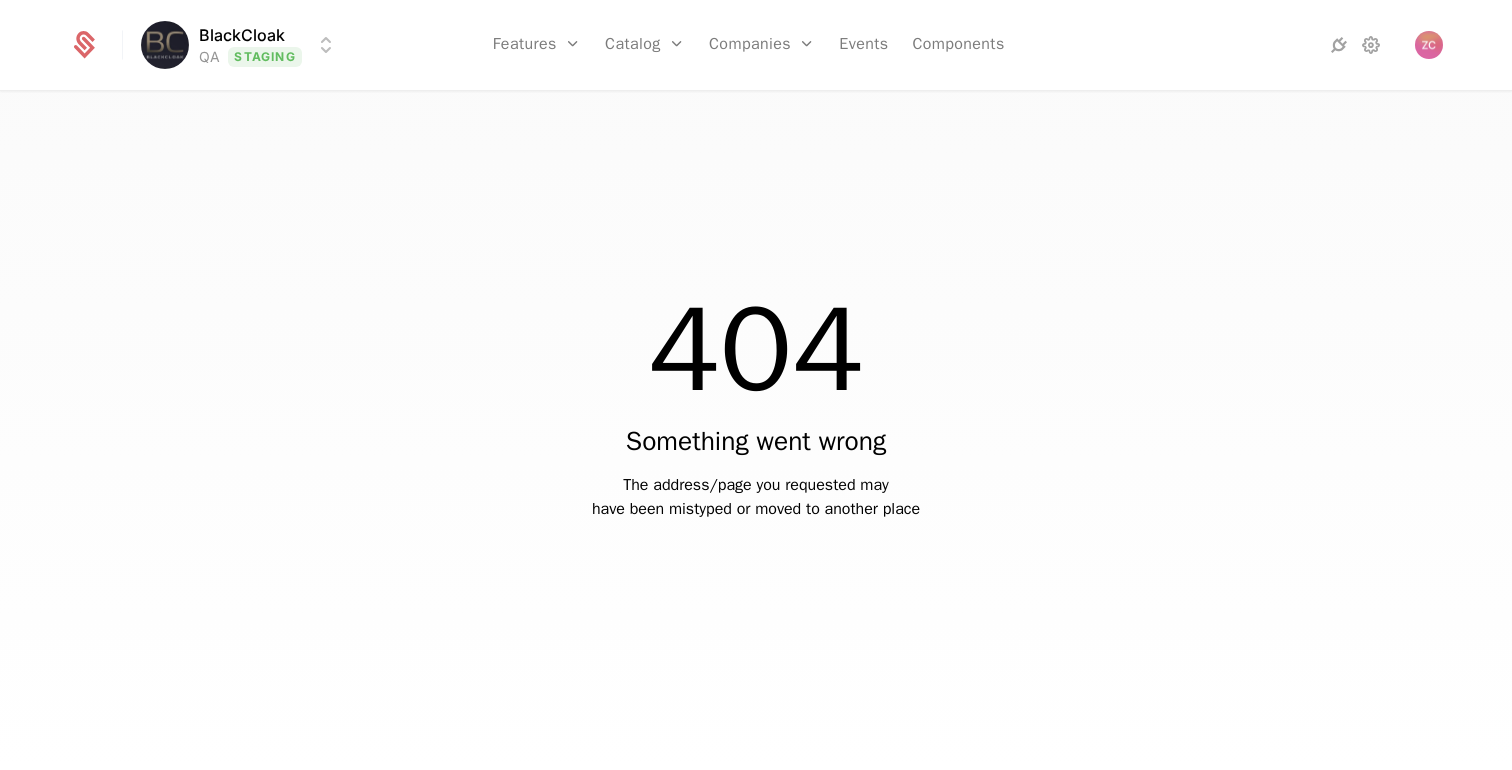 click on "BlackCloak QA Staging Features Features Flags Catalog Plans Add Ons Configuration Companies Companies Users Events Components 404 Something went wrong The address/page you requested may   have been mistyped or moved to another place
Best Viewed on Desktop You're currently viewing this on a  mobile device . For the best experience,   we recommend using a desktop or larger screens , as the application isn't fully optimized for smaller resolutions just yet. Got it" at bounding box center (756, 385) 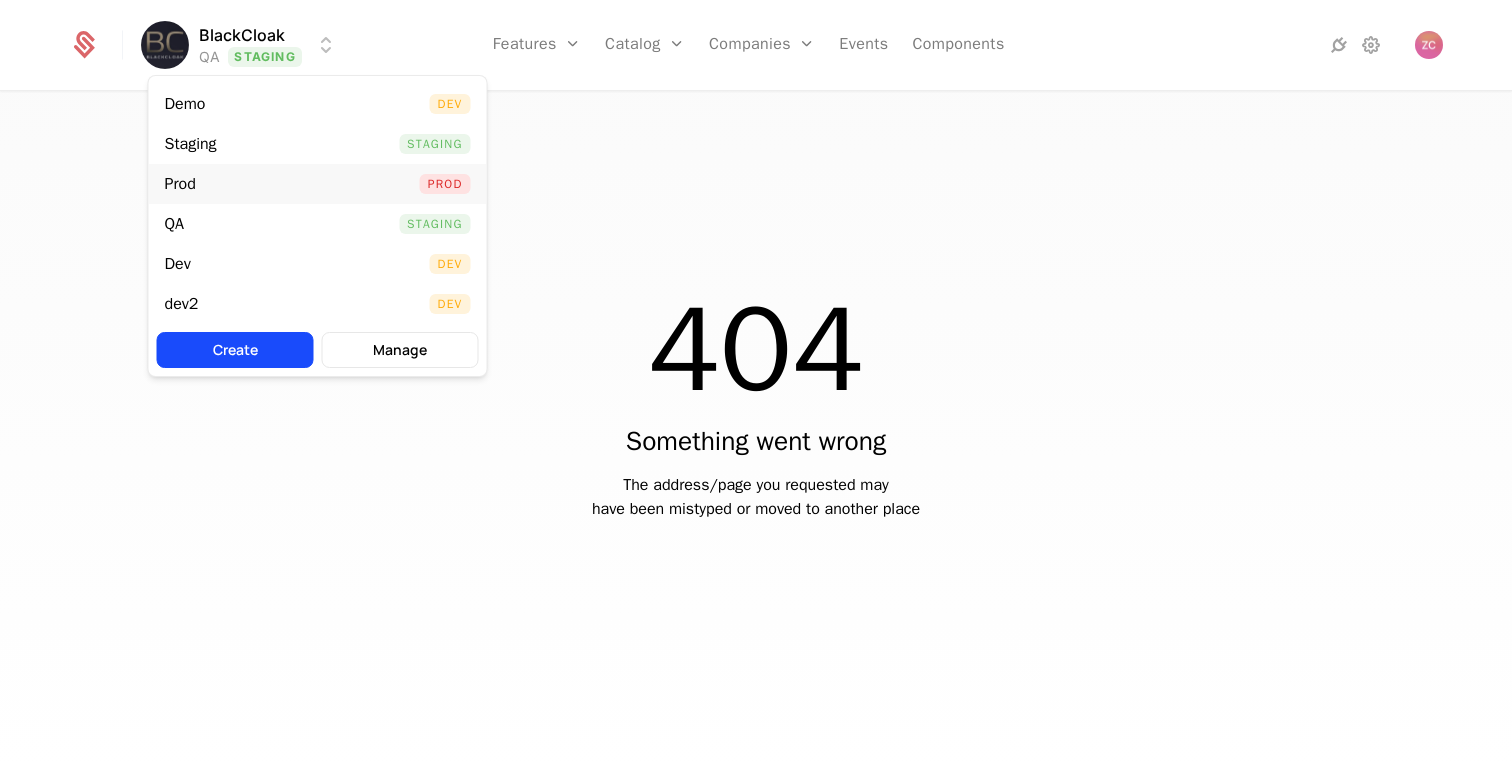 click on "Prod Prod" at bounding box center [318, 184] 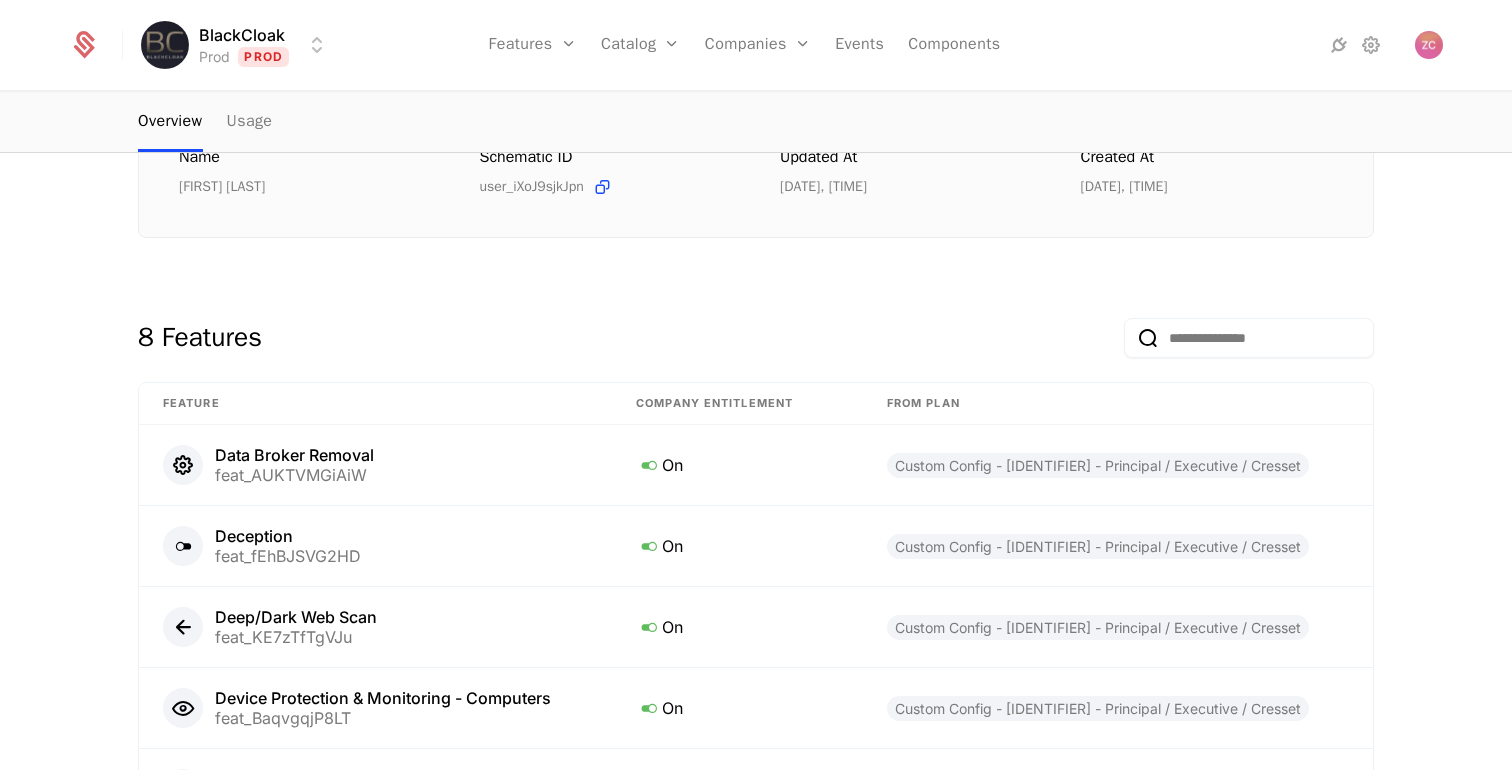 scroll, scrollTop: 0, scrollLeft: 0, axis: both 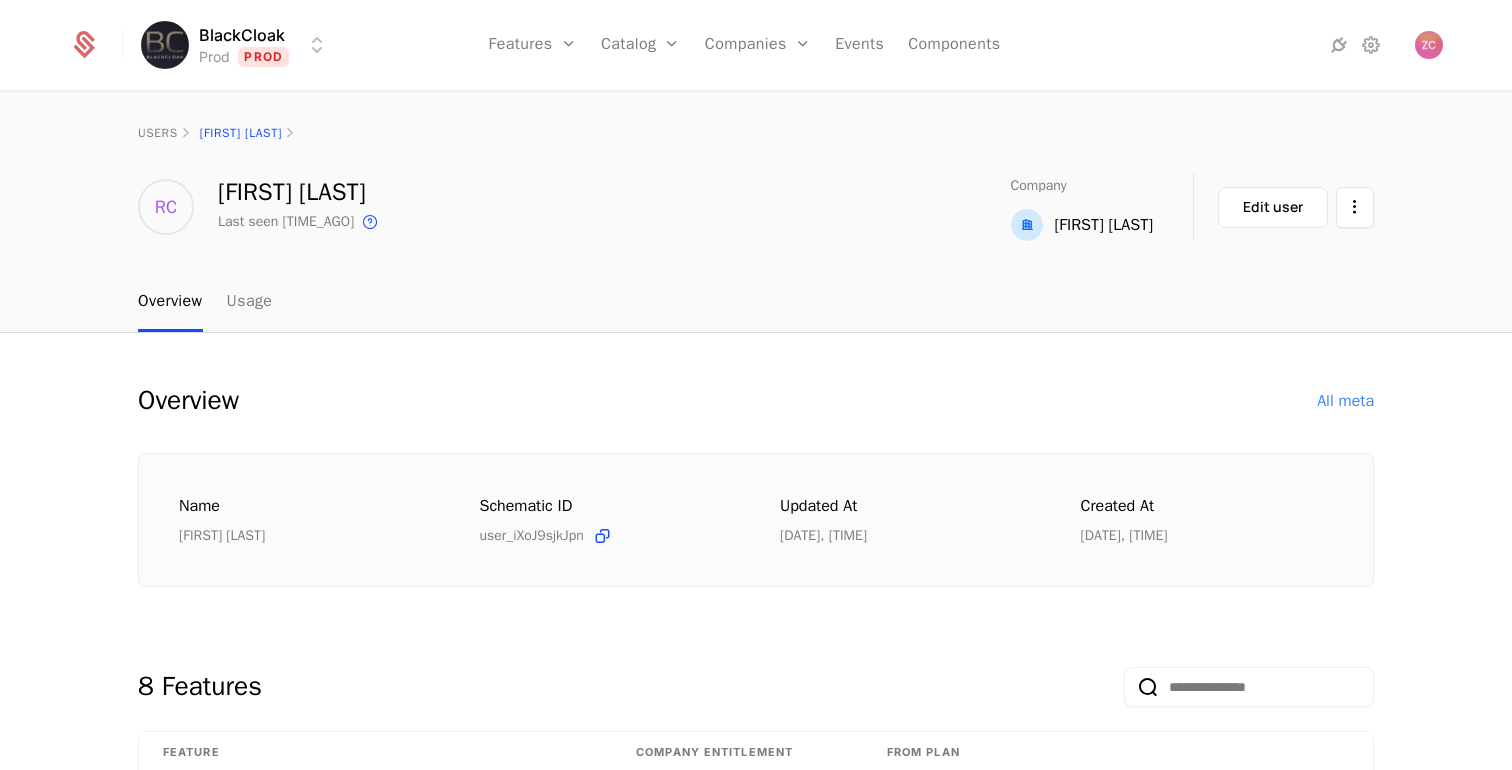 click on "BlackCloak Prod Prod Features Features Flags Catalog Plans Add Ons Configuration Companies Companies Users Events Components users Ryan Chiavetta RC Ryan Chiavetta Last seen 11 hours ago This is the date a track or identify event associated with this user was last received by Schematic. Company Ryan Chiavetta Edit user Overview Usage Overview All meta Name Ryan Chiavetta Schematic ID user_iXoJ9sjkJpn Updated at 7/17/25, 3:06 AM Created at 2/21/24, 9:03 AM 8 Features Feature Company Entitlement From plan Data Broker Removal feat_AUKTVMGiAiW On Custom Config - XXXX0722 - Principal / Executive / Cresset Deception feat_fEhBJSVG2HD On Custom Config - XXXX0722 - Principal / Executive / Cresset Deep/Dark Web Scan feat_KE7zTfTgVJu On Custom Config - XXXX0722 - Principal / Executive / Cresset Device Protection & Monitoring - Computers feat_BaqvgqjP8LT On Custom Config - XXXX0722 - Principal / Executive / Cresset Device Protection & Monitoring - Mobile feat_3uGwkiH7Ufm On Home Network Scan feat_AXtmZkStjSV On" at bounding box center (756, 385) 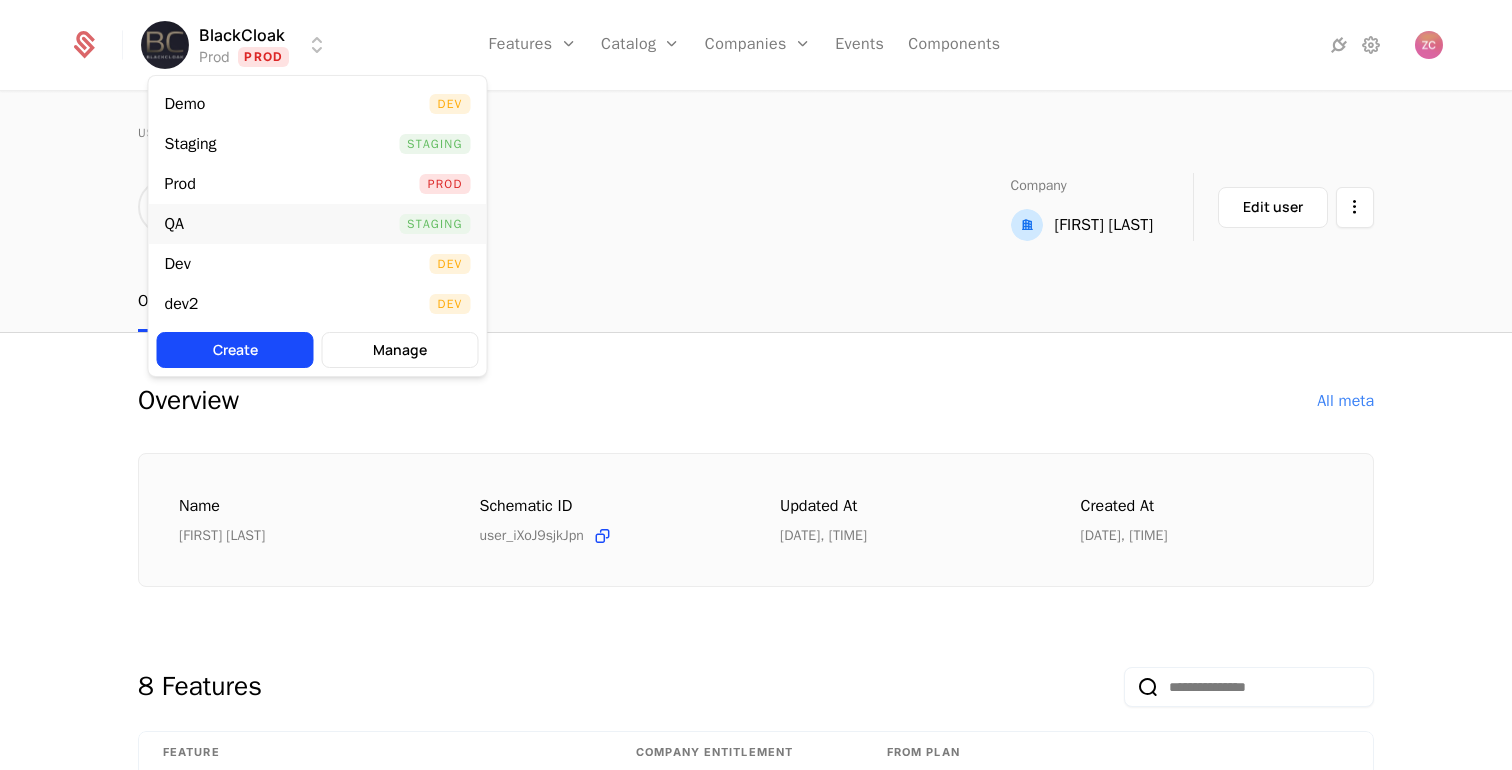 click on "QA Staging" at bounding box center [318, 224] 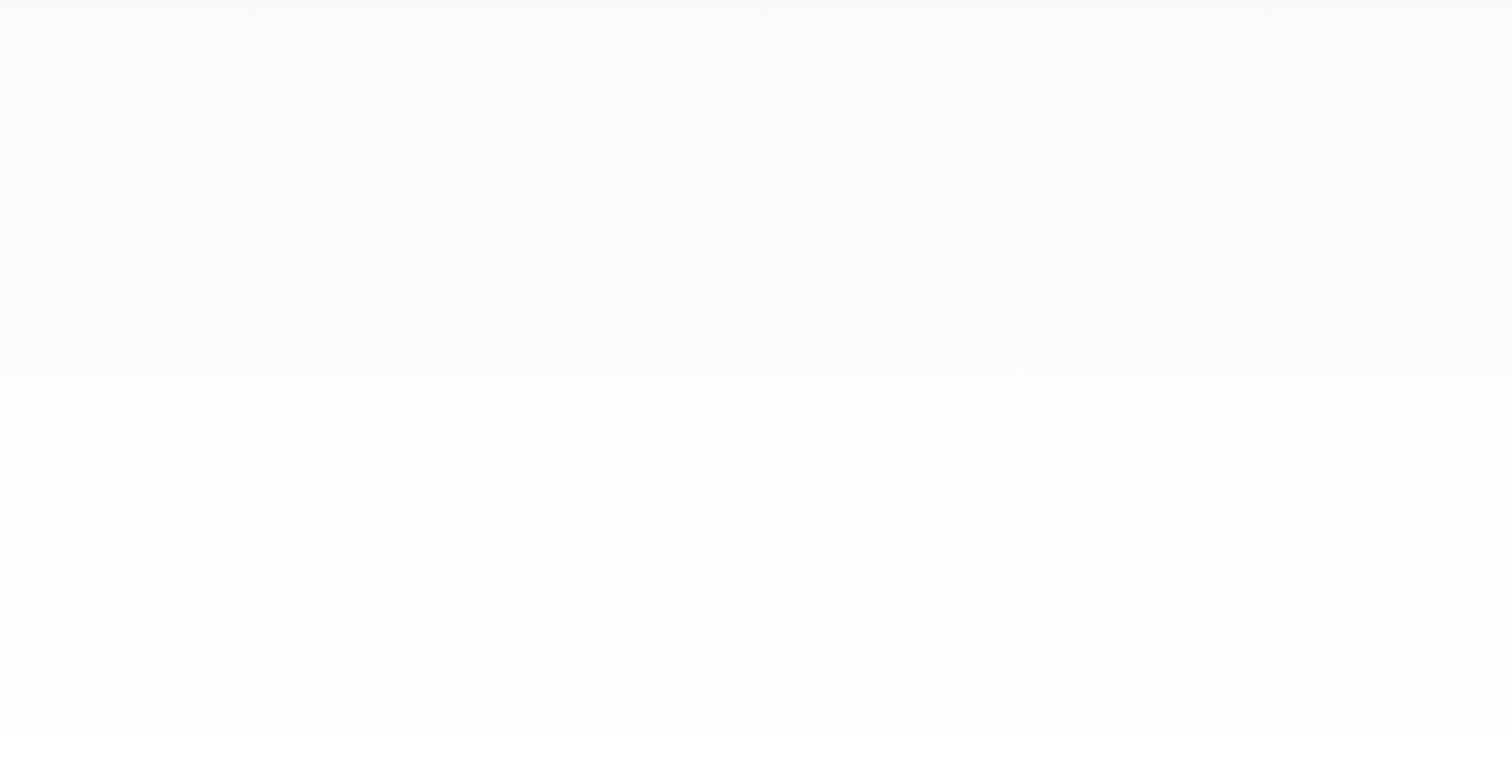 scroll, scrollTop: 0, scrollLeft: 0, axis: both 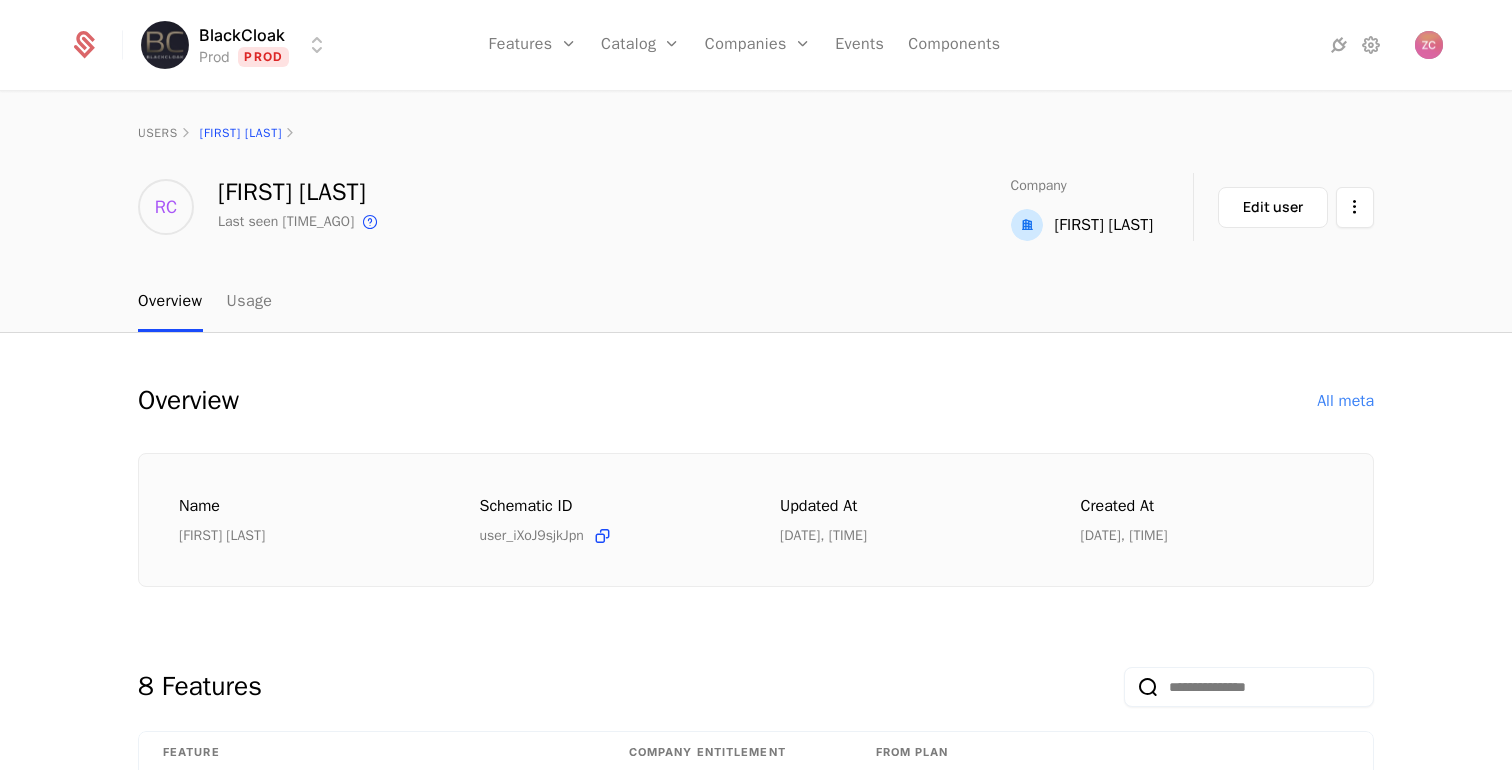 click on "BlackCloak Prod Prod Features Features Flags Catalog Plans Add Ons Configuration Companies Companies Users Events Components users Ryan Chiavetta RC Ryan Chiavetta Last seen 11 hours ago This is the date a track or identify event associated with this user was last received by Schematic. Company Ryan Chiavetta Edit user Overview Usage Overview All meta Name Ryan Chiavetta Schematic ID user_iXoJ9sjkJpn Updated at 7/17/25, 3:06 AM Created at 2/21/24, 9:03 AM 8 Features Feature Company Entitlement From plan Data Broker Removal feat_AUKTVMGiAiW On Custom Config - XXXX0722 - Principal / Executive / Cresset Deception feat_fEhBJSVG2HD On Custom Config - XXXX0722 - Principal / Executive / Cresset Deep/Dark Web Scan feat_KE7zTfTgVJu On Custom Config - XXXX0722 - Principal / Executive / Cresset Device Protection & Monitoring - Computers feat_BaqvgqjP8LT On Custom Config - XXXX0722 - Principal / Executive / Cresset Device Protection & Monitoring - Mobile feat_3uGwkiH7Ufm On Home Network Scan feat_AXtmZkStjSV On" at bounding box center [756, 385] 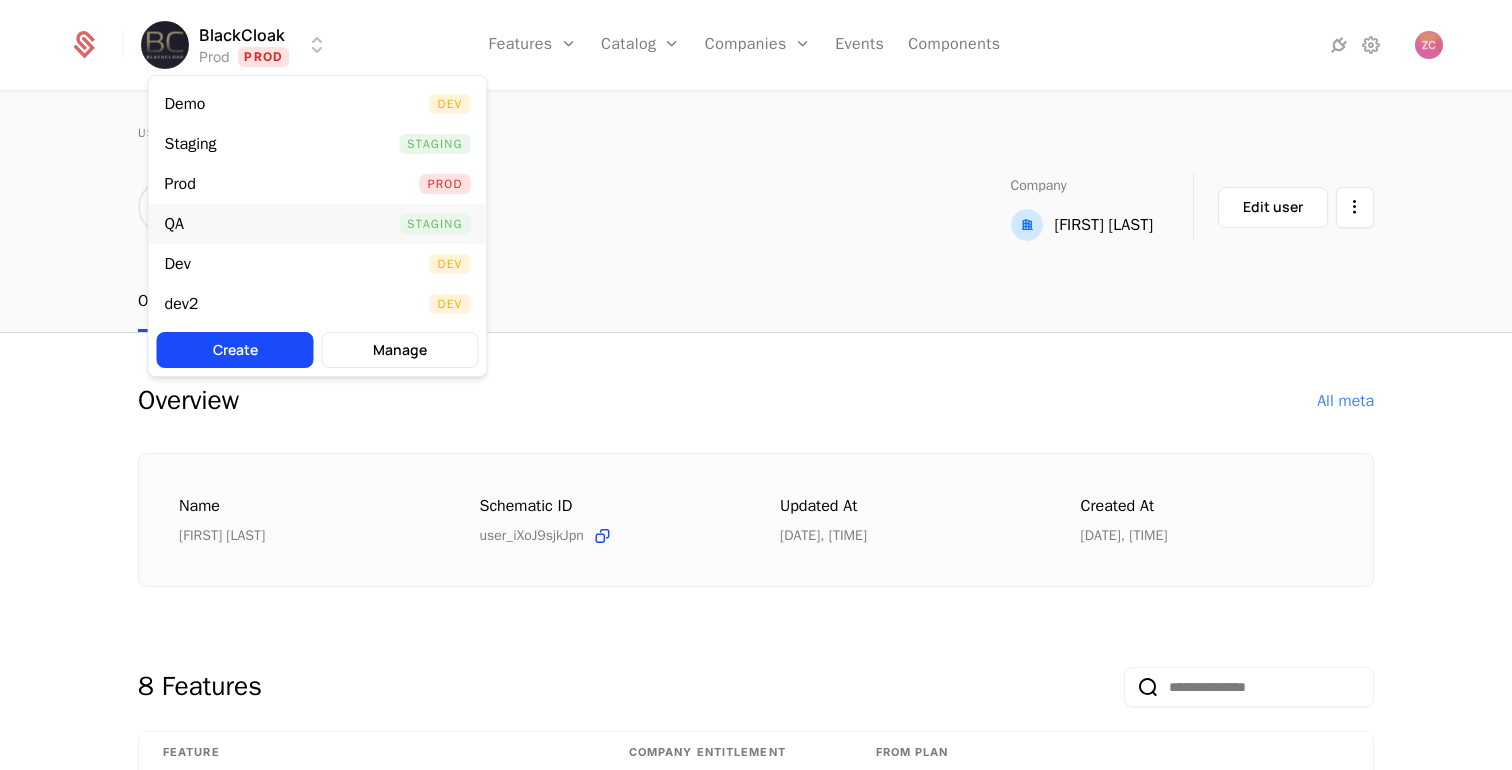 click on "QA Staging" at bounding box center [318, 224] 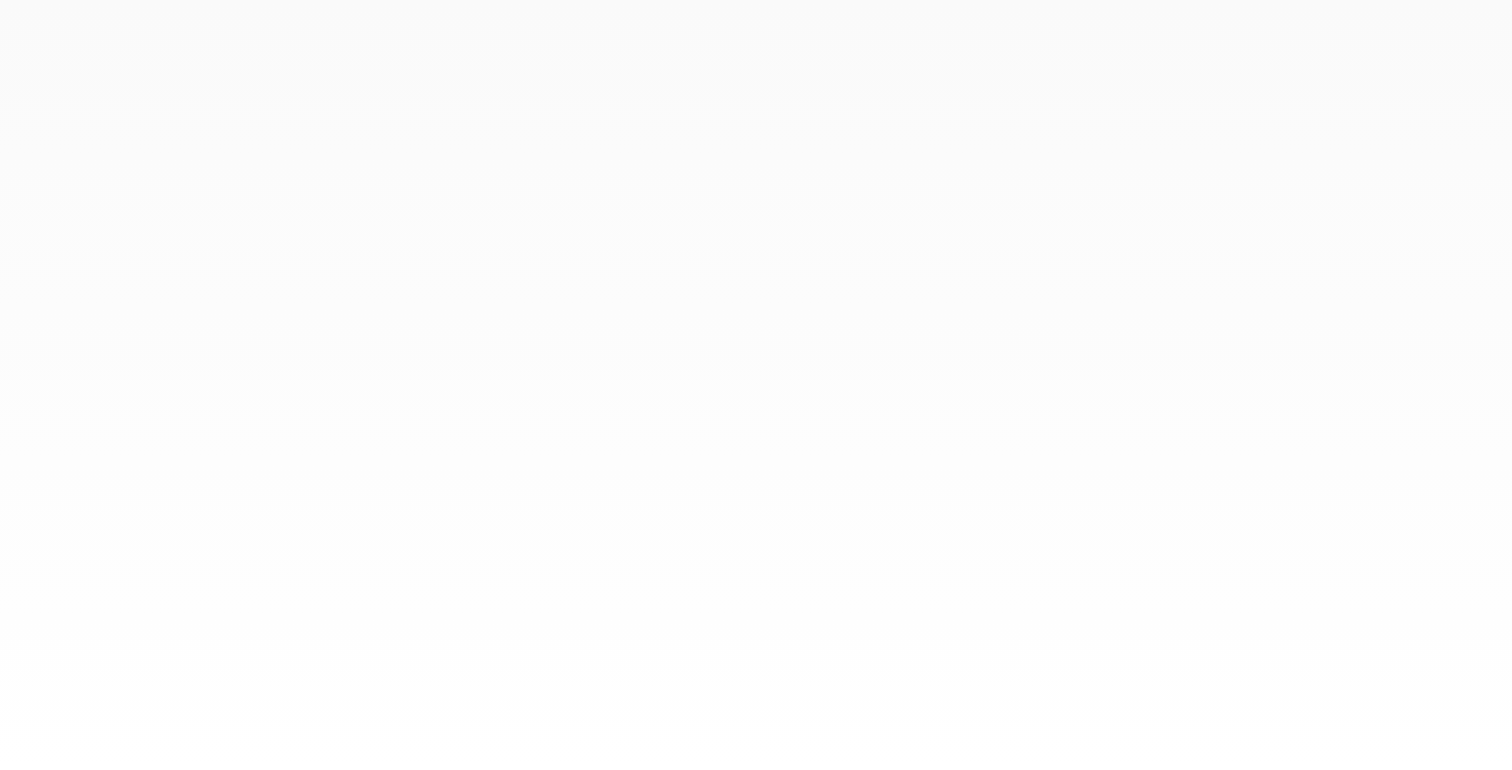 scroll, scrollTop: 0, scrollLeft: 0, axis: both 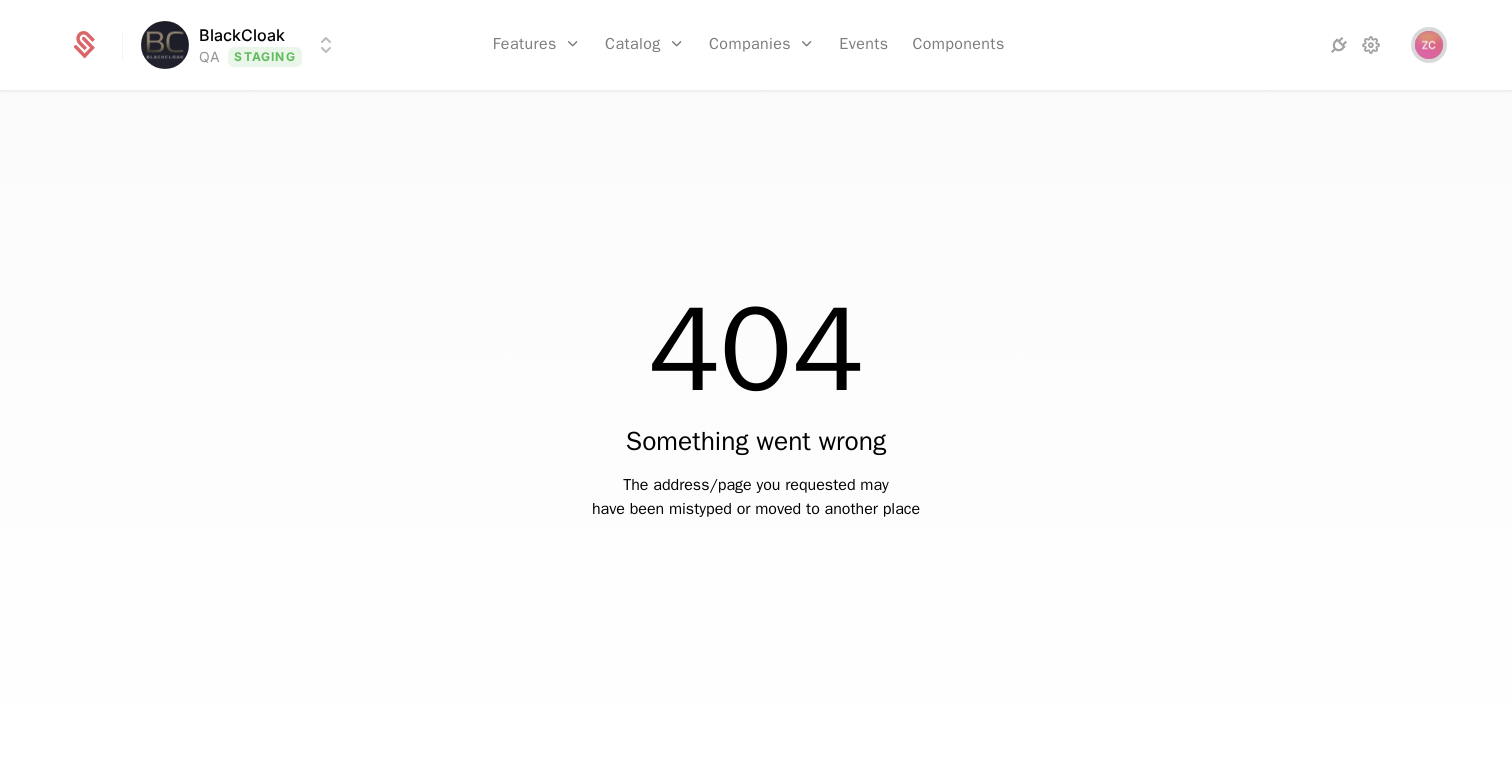 click at bounding box center [1429, 45] 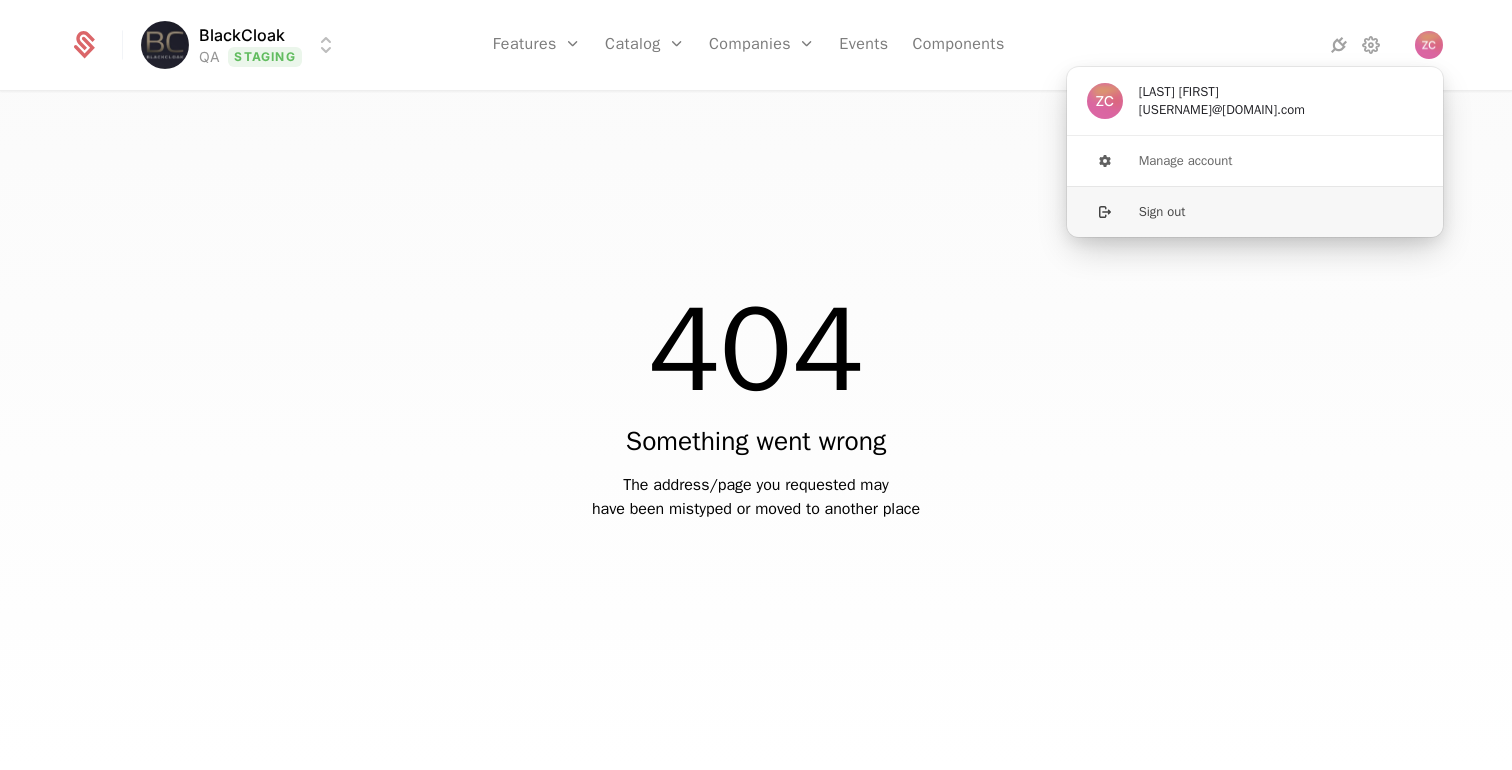 click on "Sign out" at bounding box center [1255, 211] 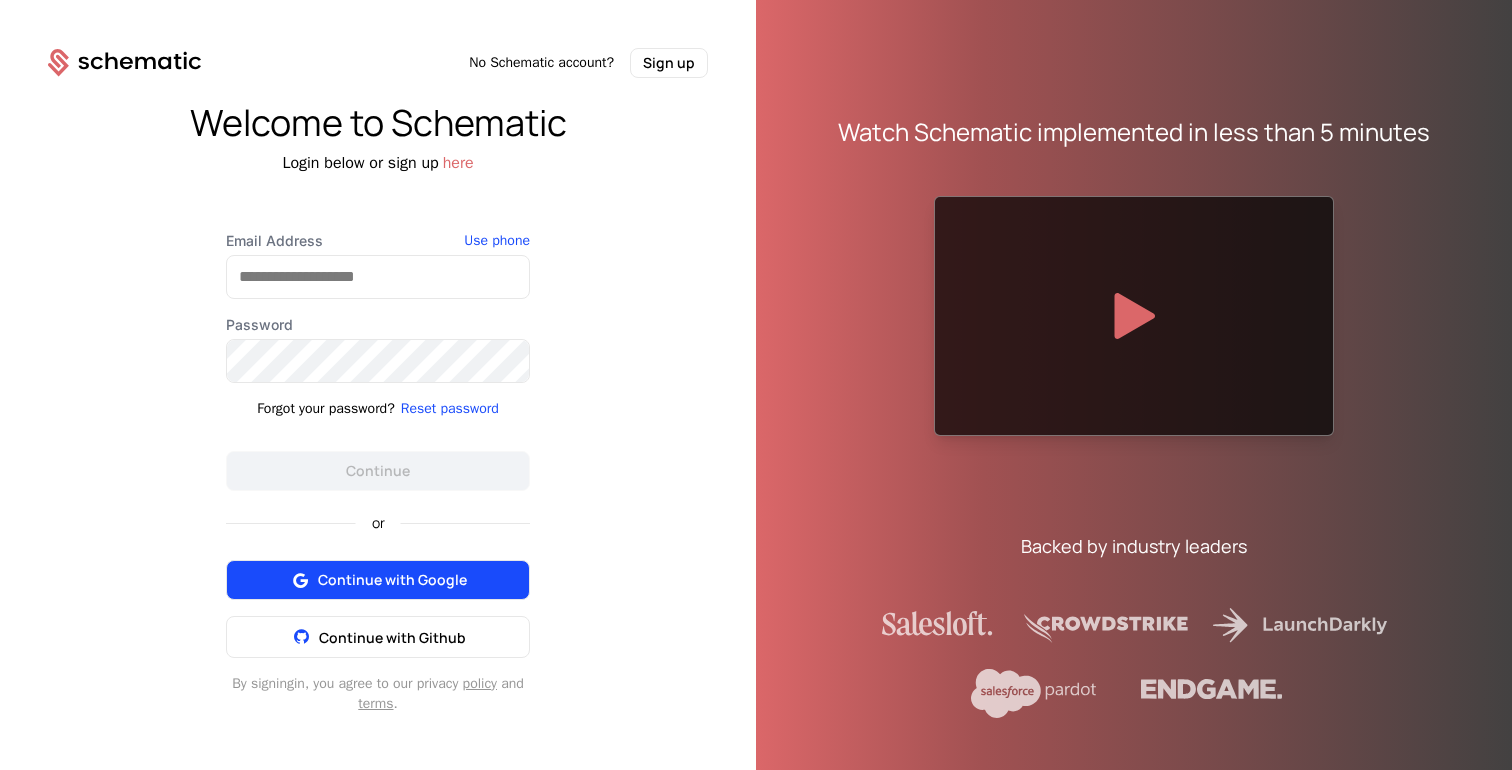 click on "Continue with Google" at bounding box center [392, 580] 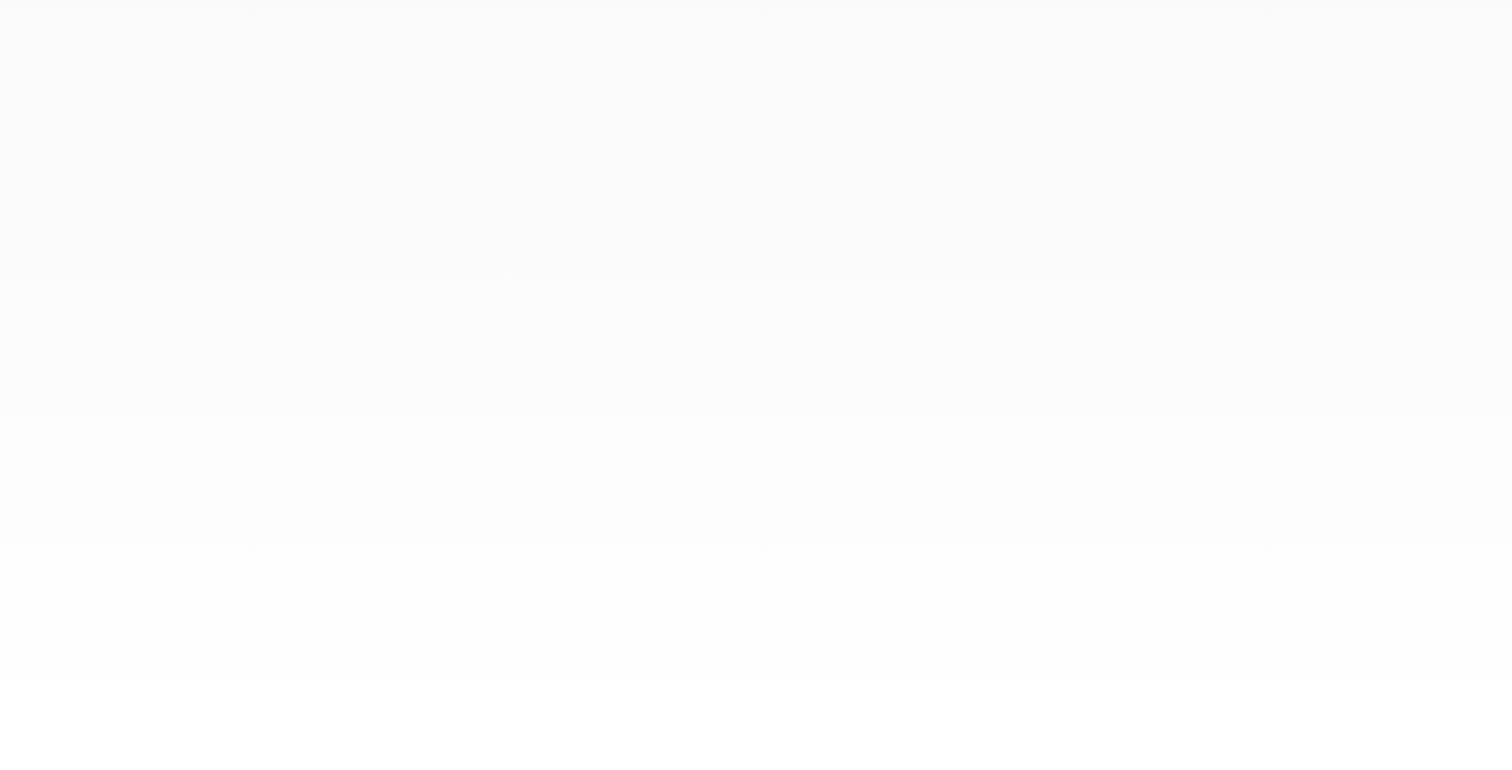 scroll, scrollTop: 0, scrollLeft: 0, axis: both 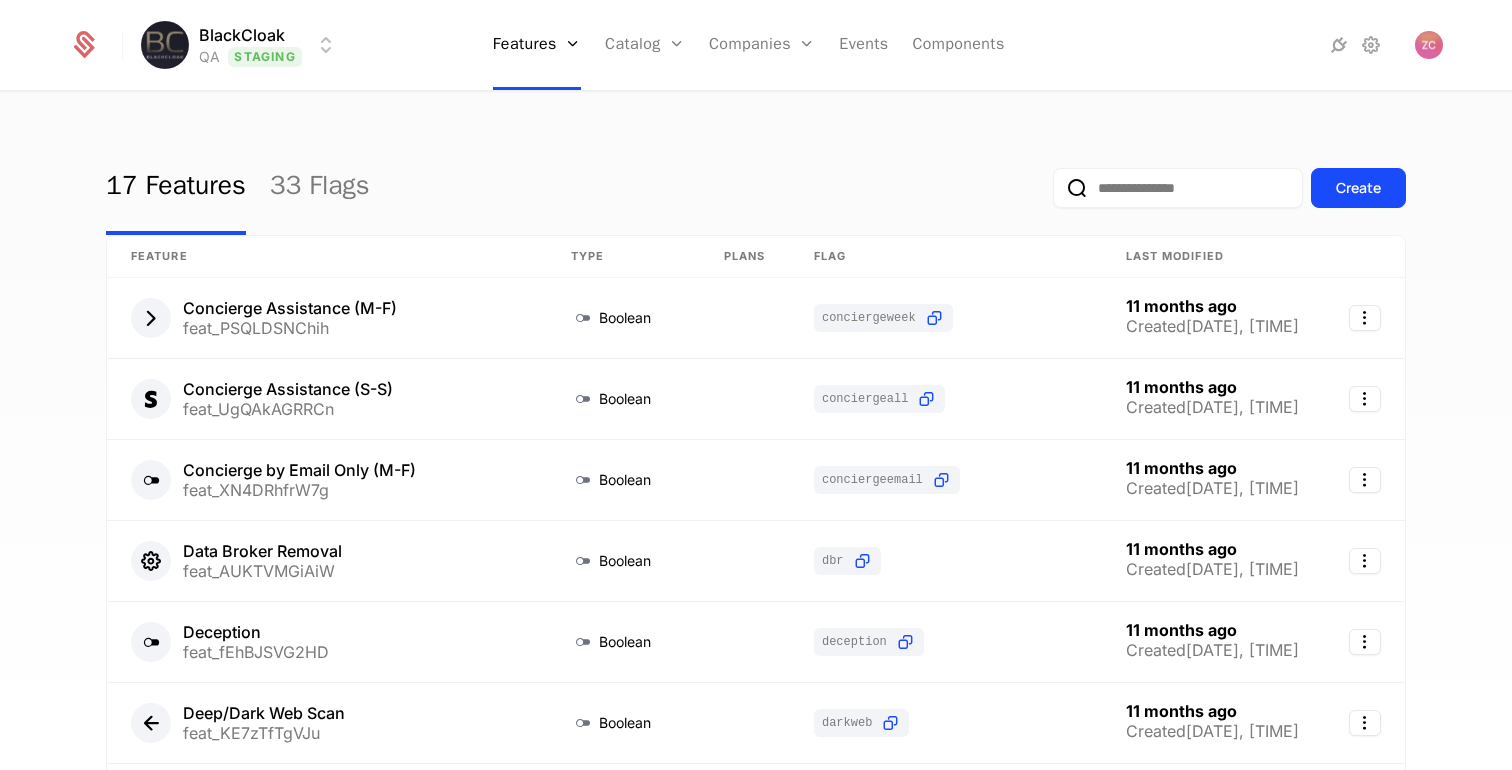 click at bounding box center (1178, 188) 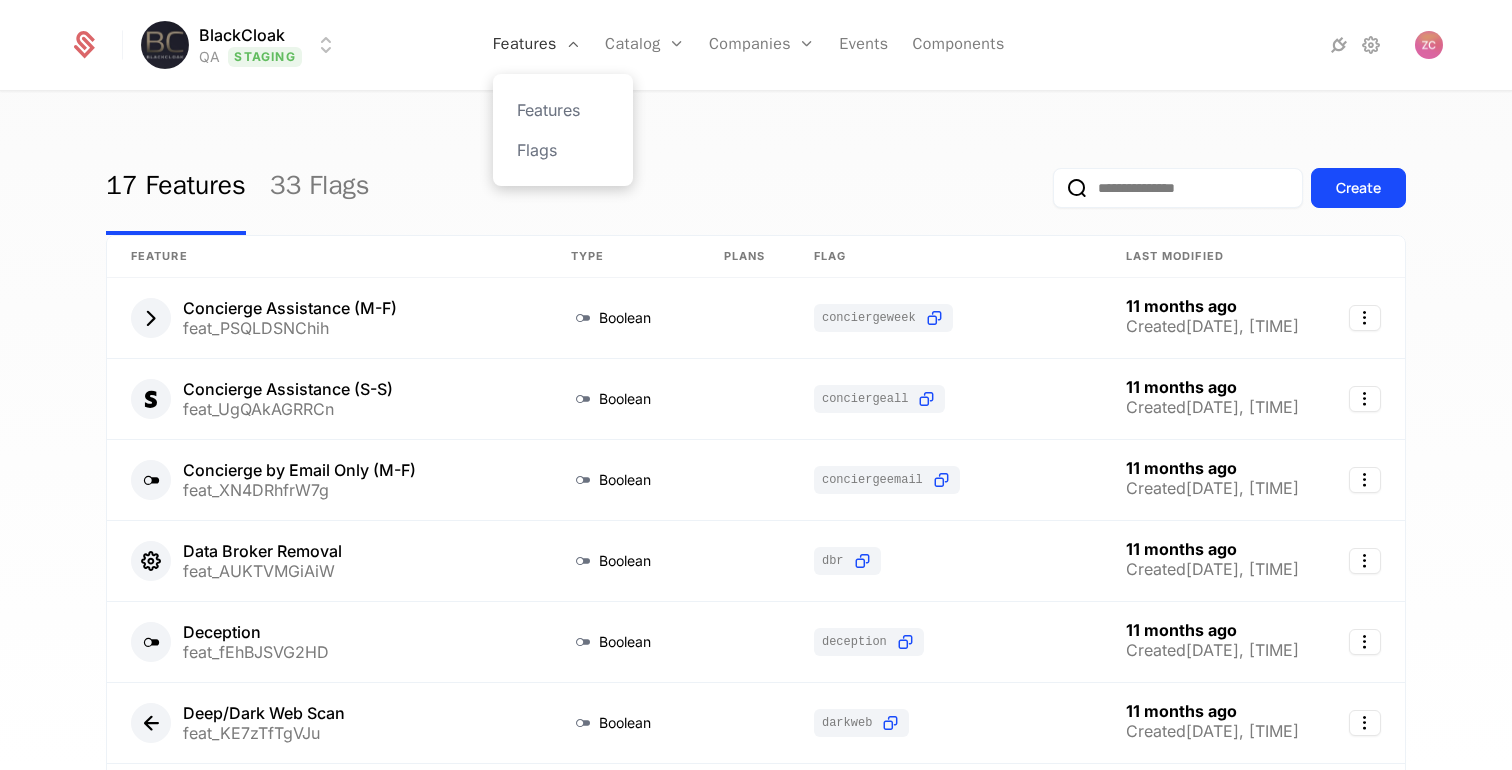 click at bounding box center [573, 44] 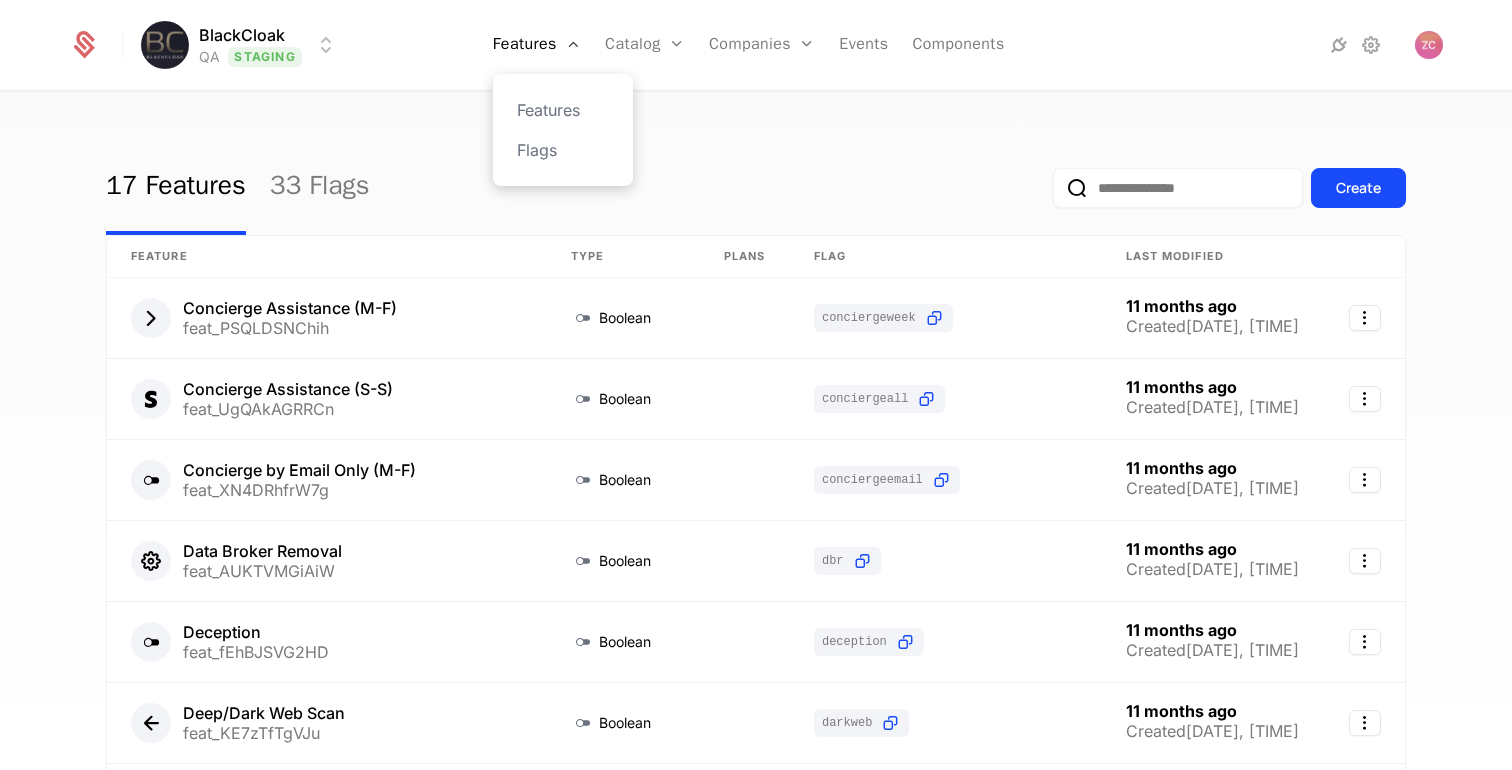 click on "Features Flags" at bounding box center (563, 130) 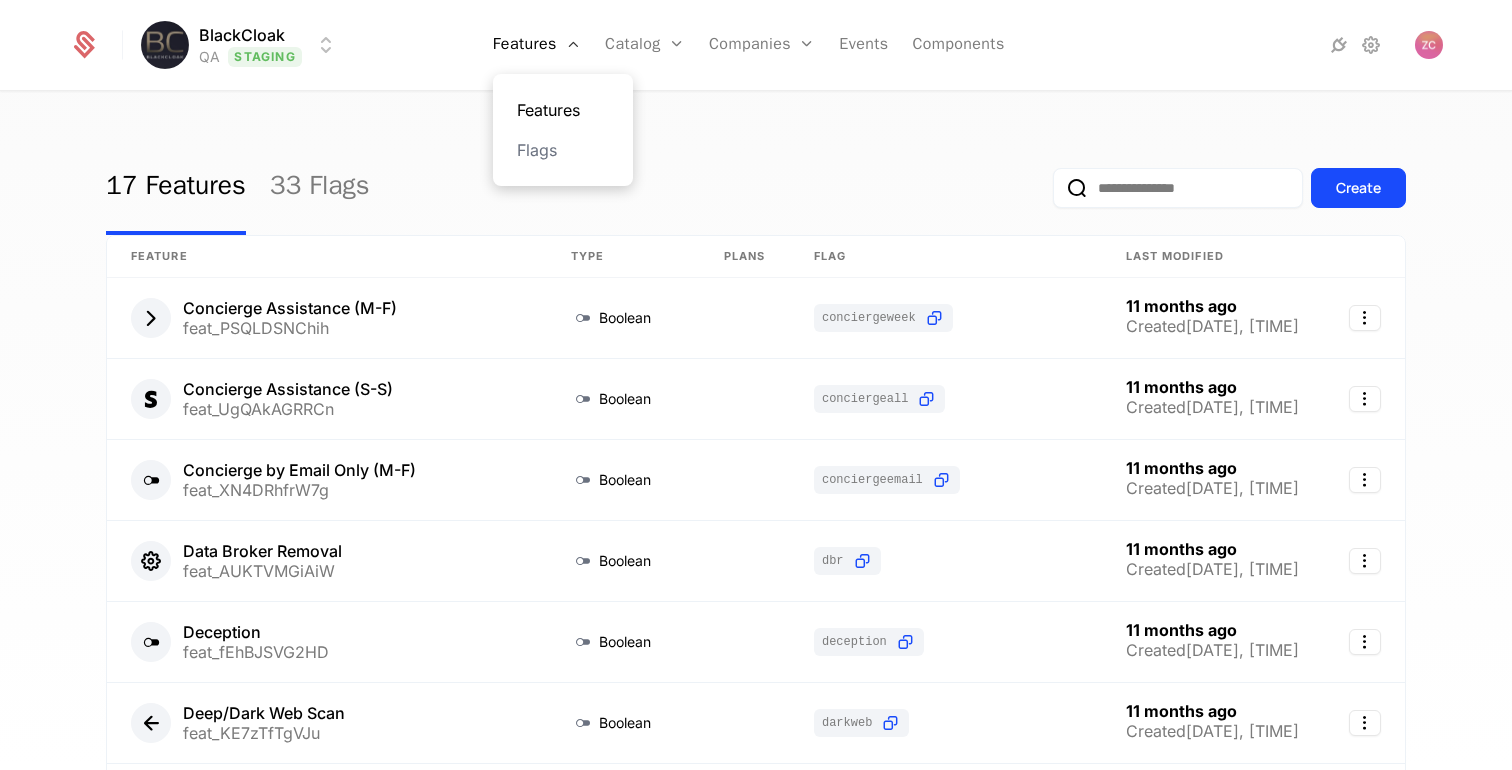 click on "Features" at bounding box center [563, 110] 